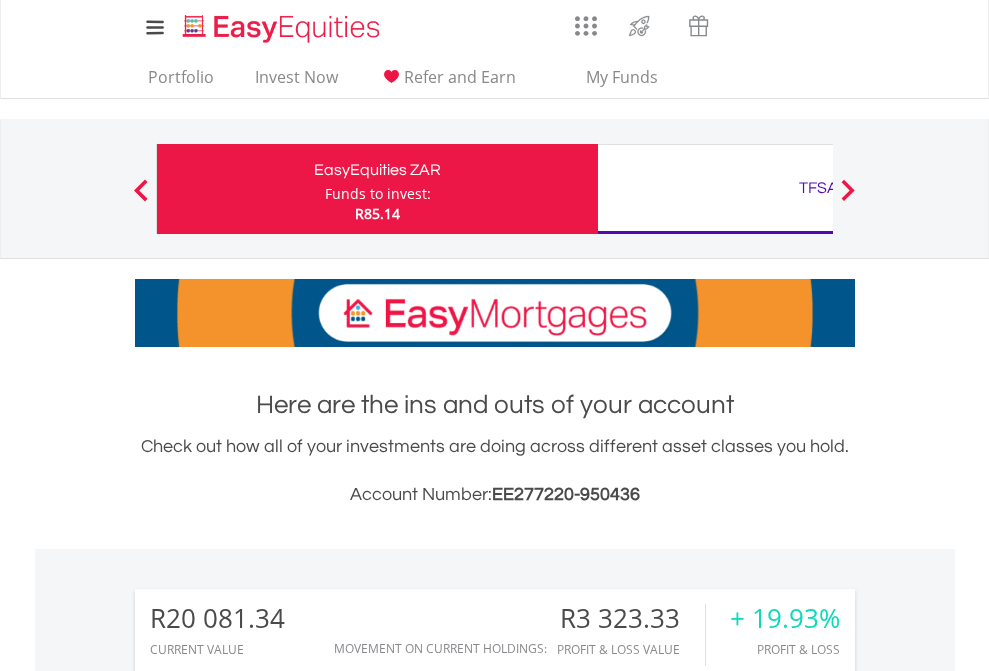 scroll, scrollTop: 0, scrollLeft: 0, axis: both 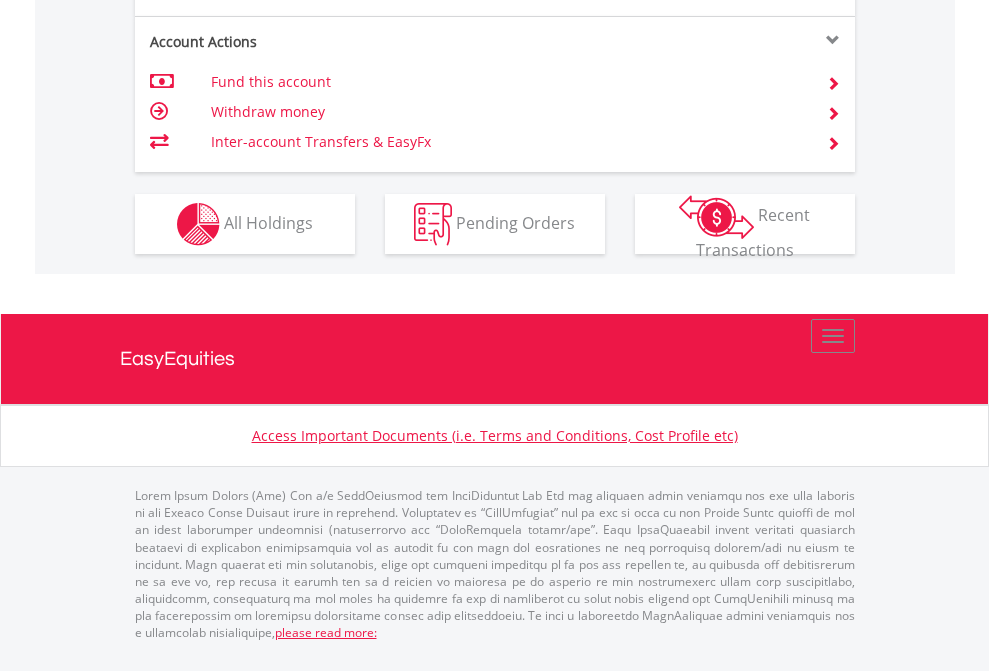 click on "Investment types" at bounding box center (706, -337) 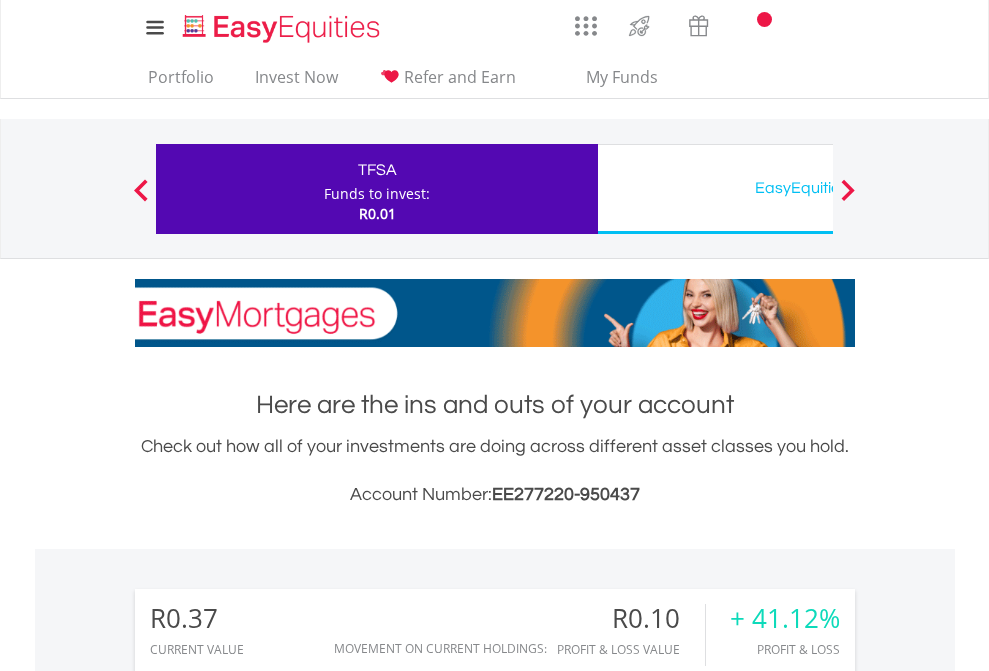 scroll, scrollTop: 0, scrollLeft: 0, axis: both 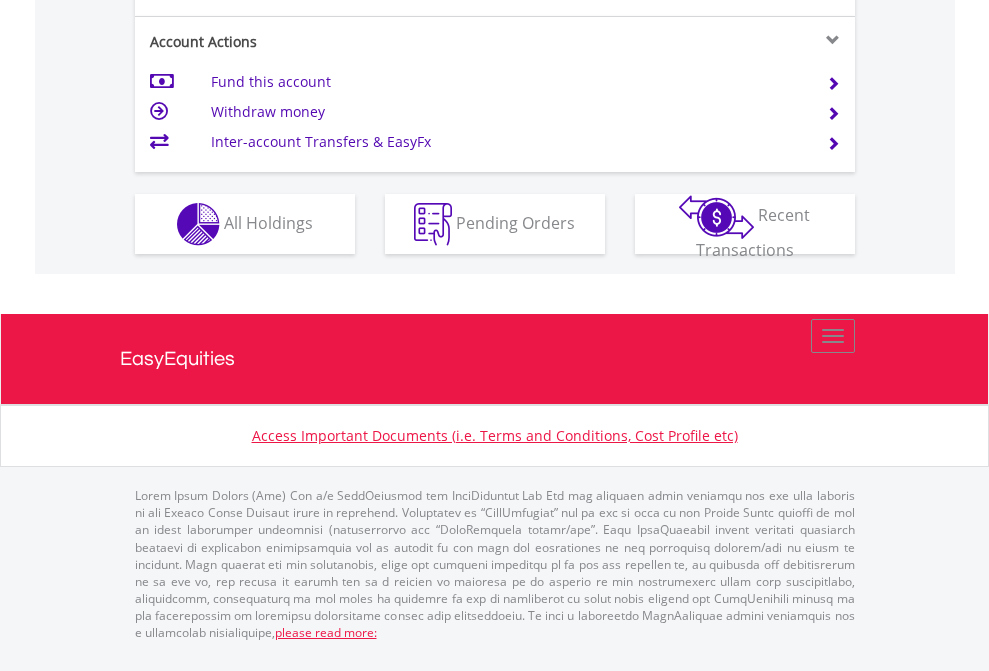 click on "Investment types" at bounding box center [706, -337] 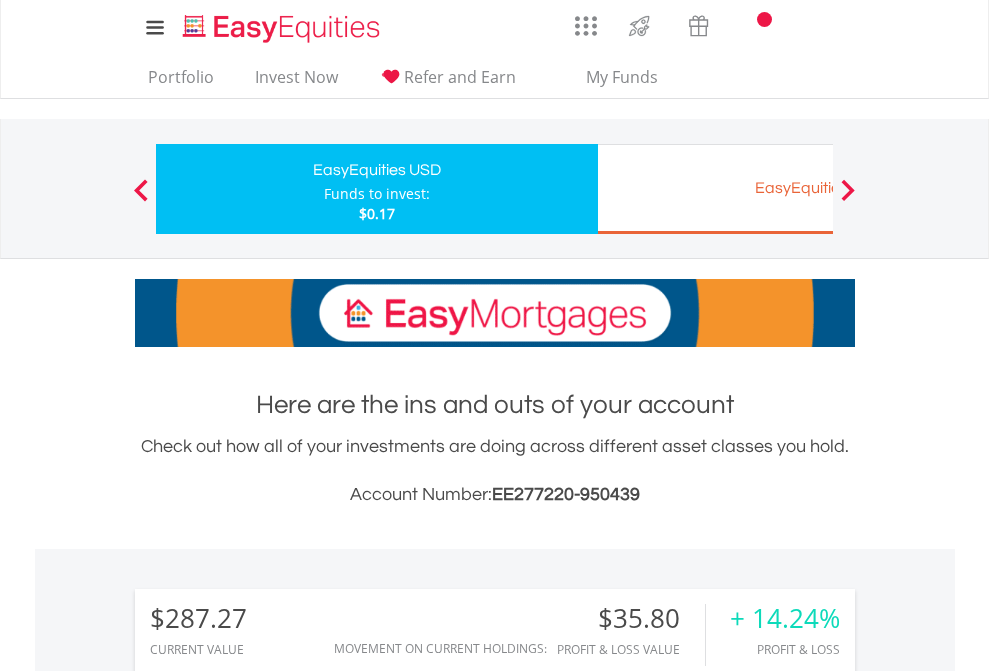 scroll, scrollTop: 0, scrollLeft: 0, axis: both 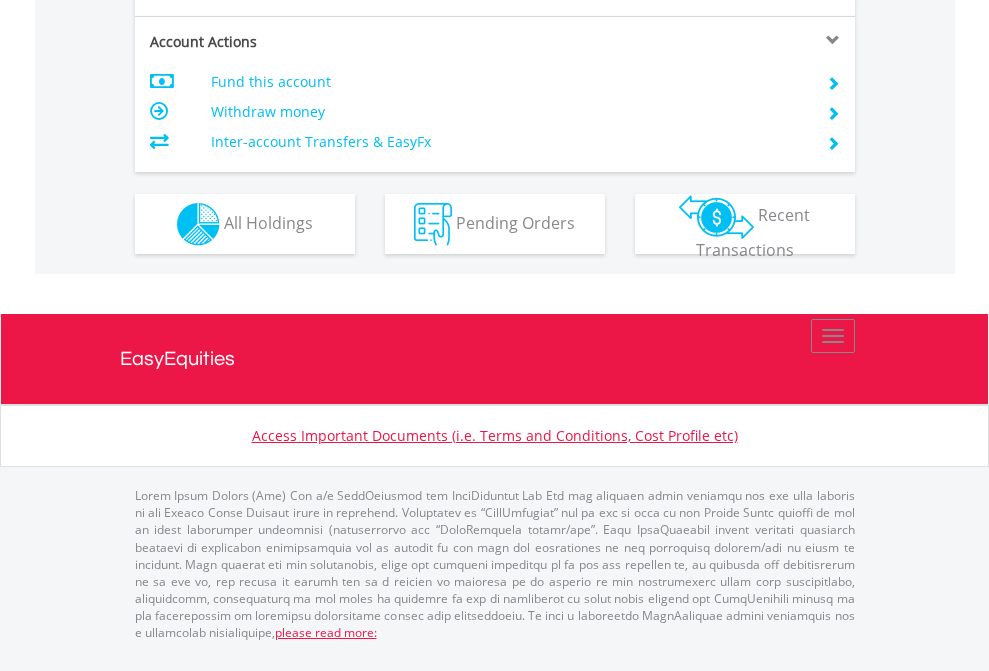 click on "Investment types" at bounding box center [706, -337] 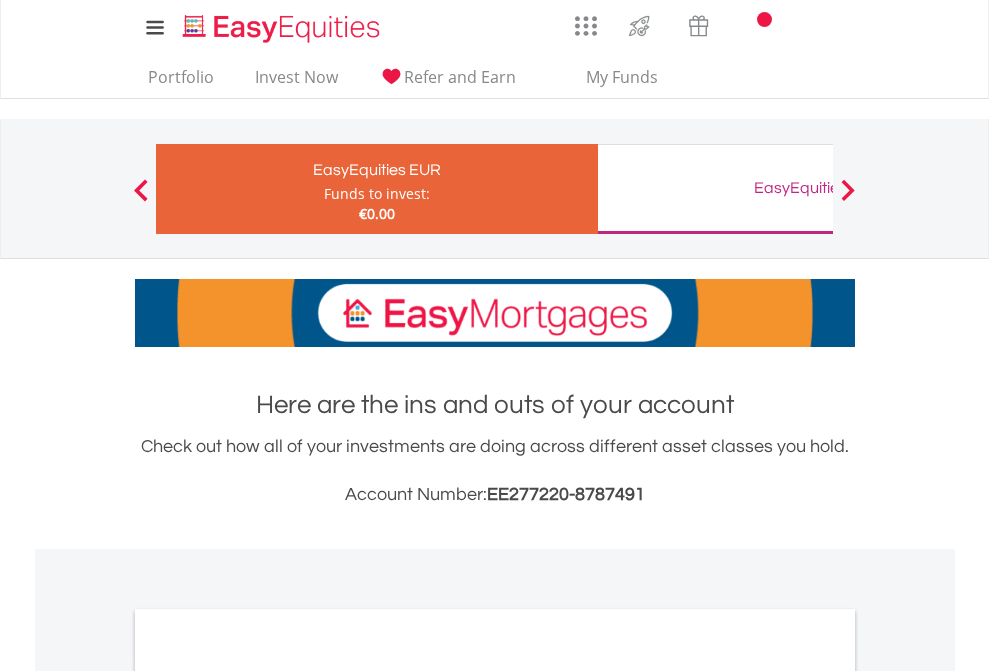 scroll, scrollTop: 0, scrollLeft: 0, axis: both 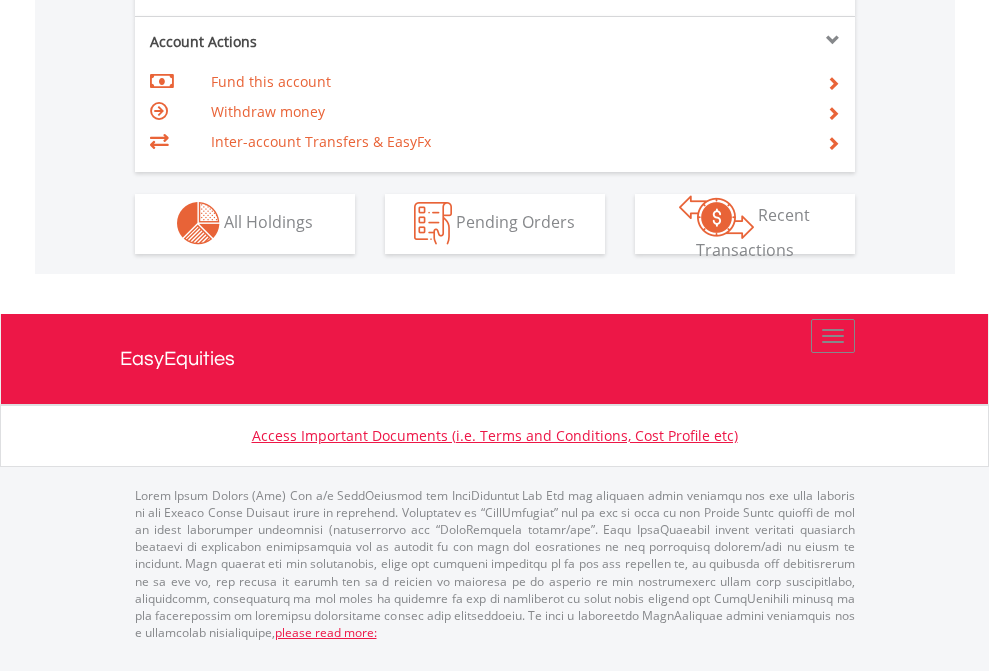click on "Investment types" at bounding box center (706, -353) 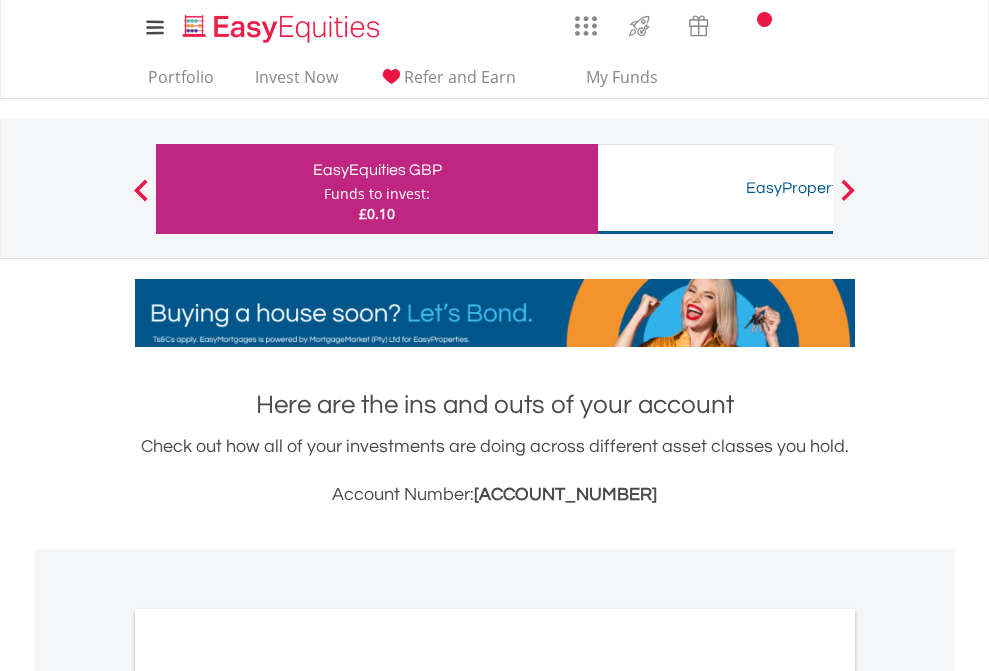 scroll, scrollTop: 0, scrollLeft: 0, axis: both 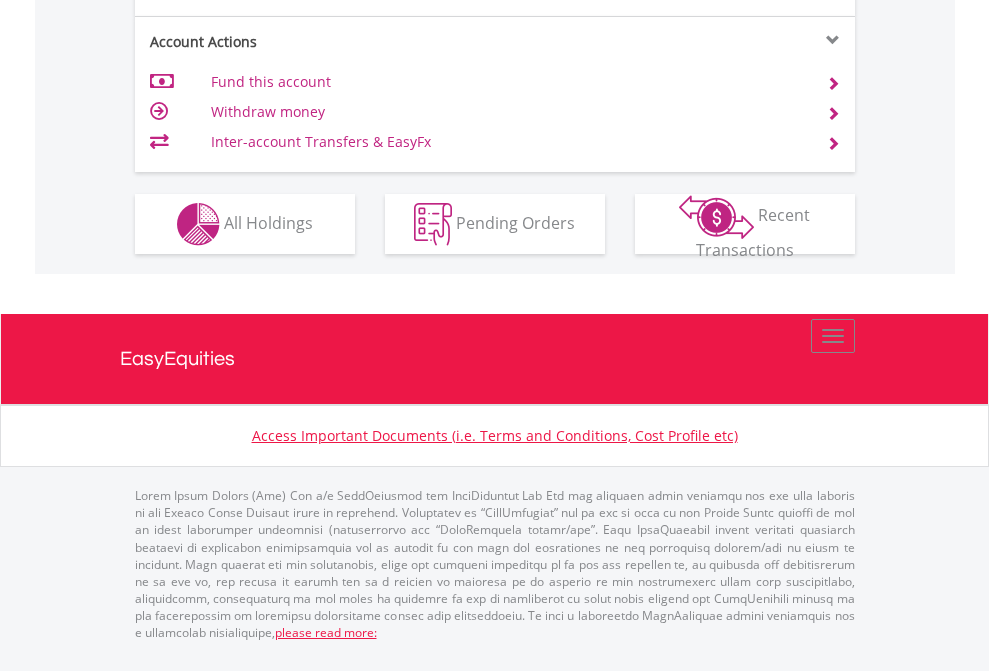 click on "Investment types" at bounding box center (706, -337) 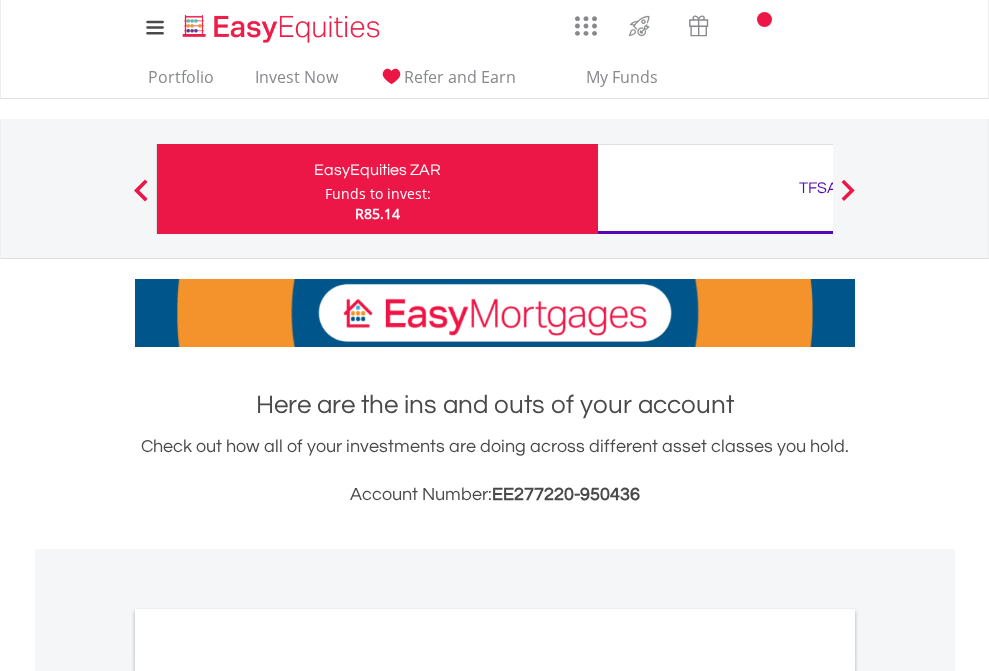 scroll, scrollTop: 1202, scrollLeft: 0, axis: vertical 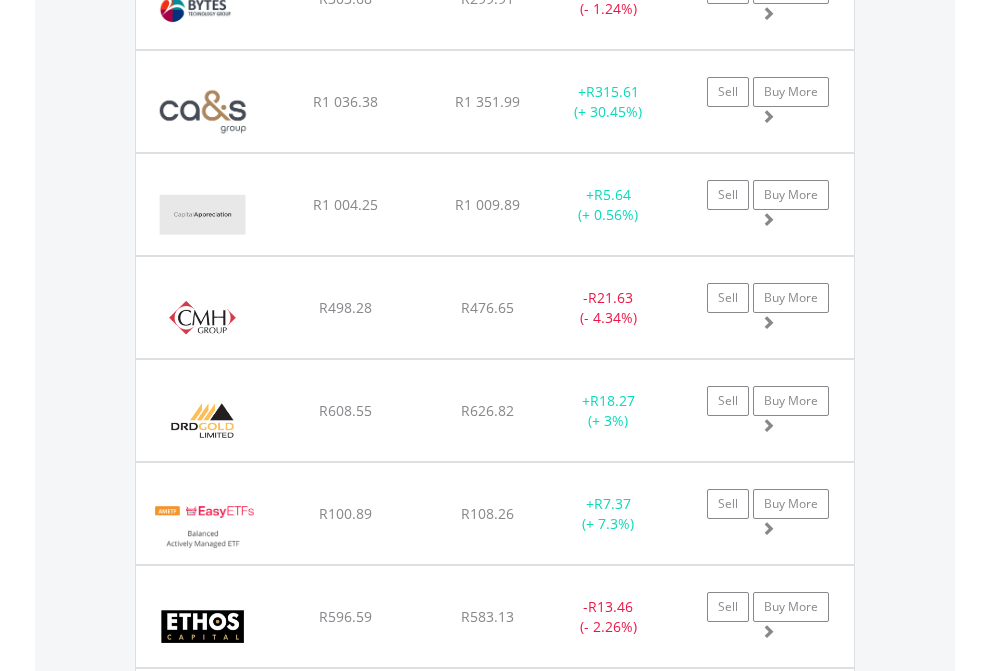 click on "TFSA" at bounding box center (818, -2196) 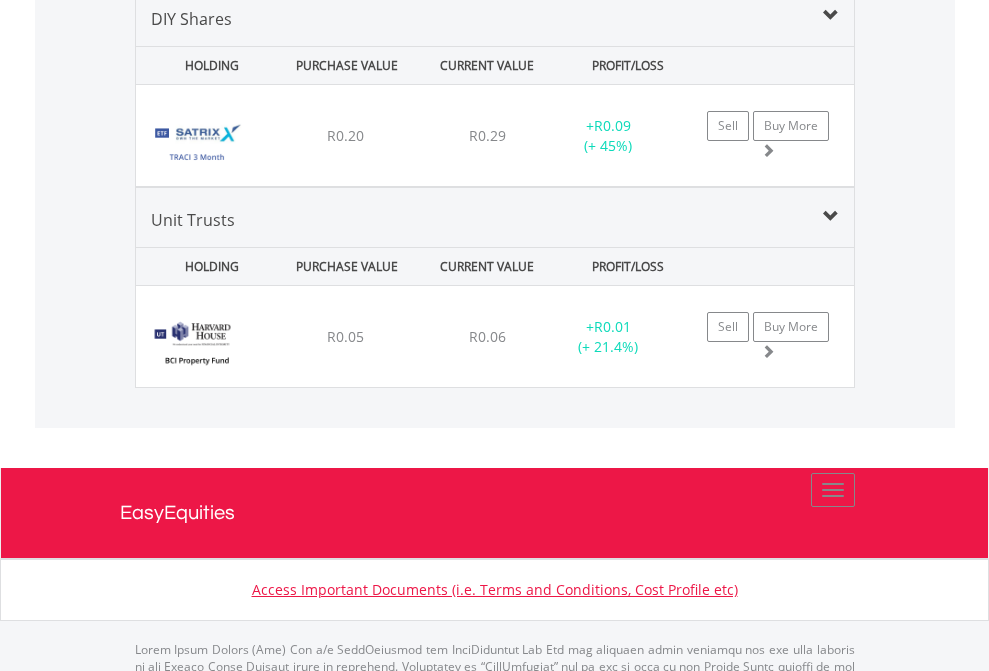 scroll, scrollTop: 1933, scrollLeft: 0, axis: vertical 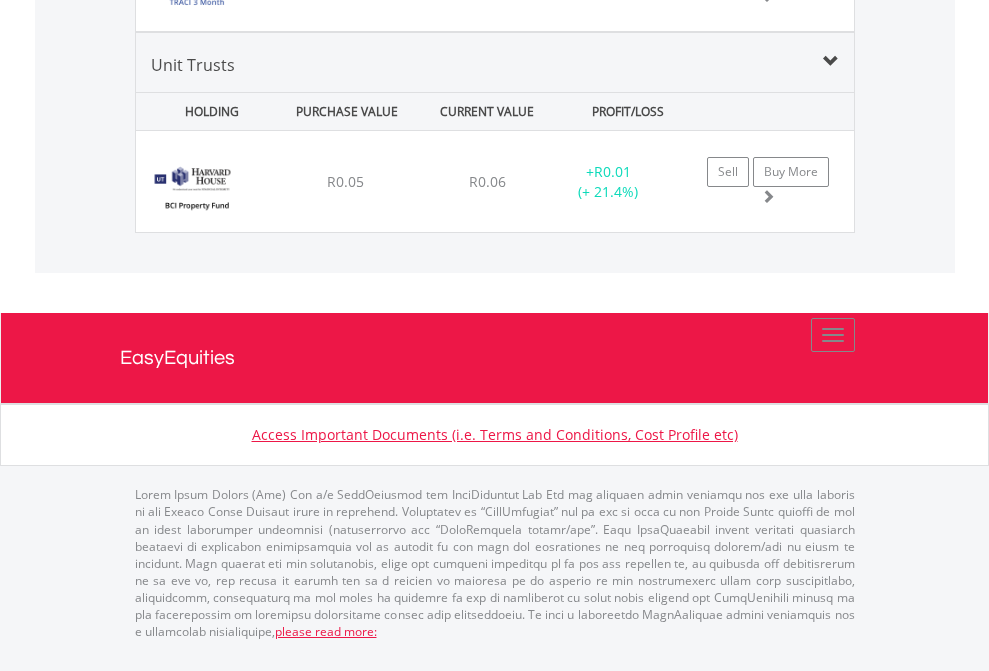 click on "EasyEquities USD" at bounding box center (818, -1169) 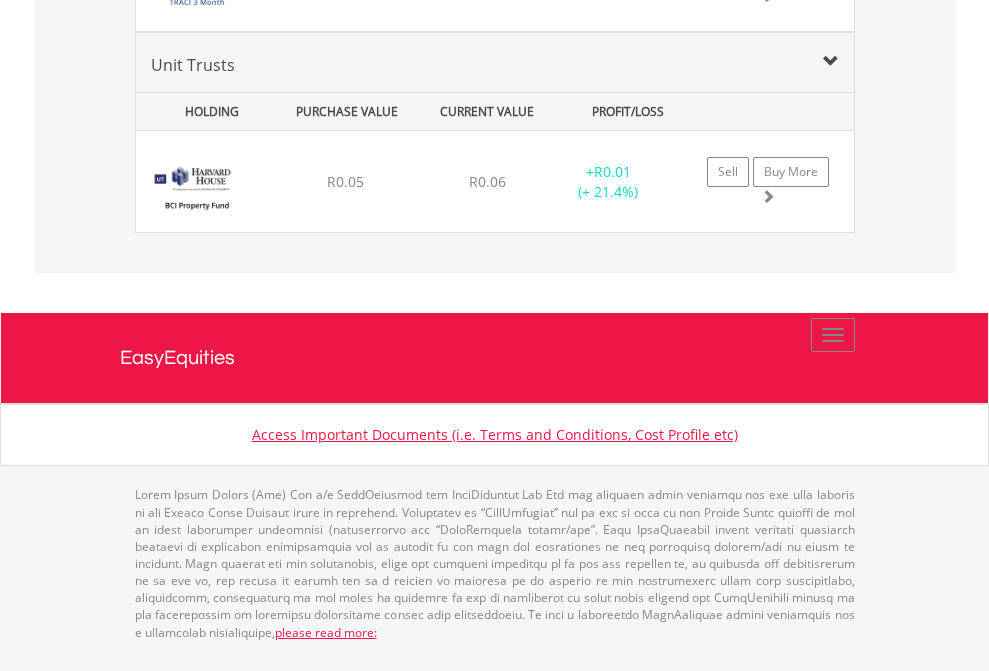 scroll, scrollTop: 144, scrollLeft: 0, axis: vertical 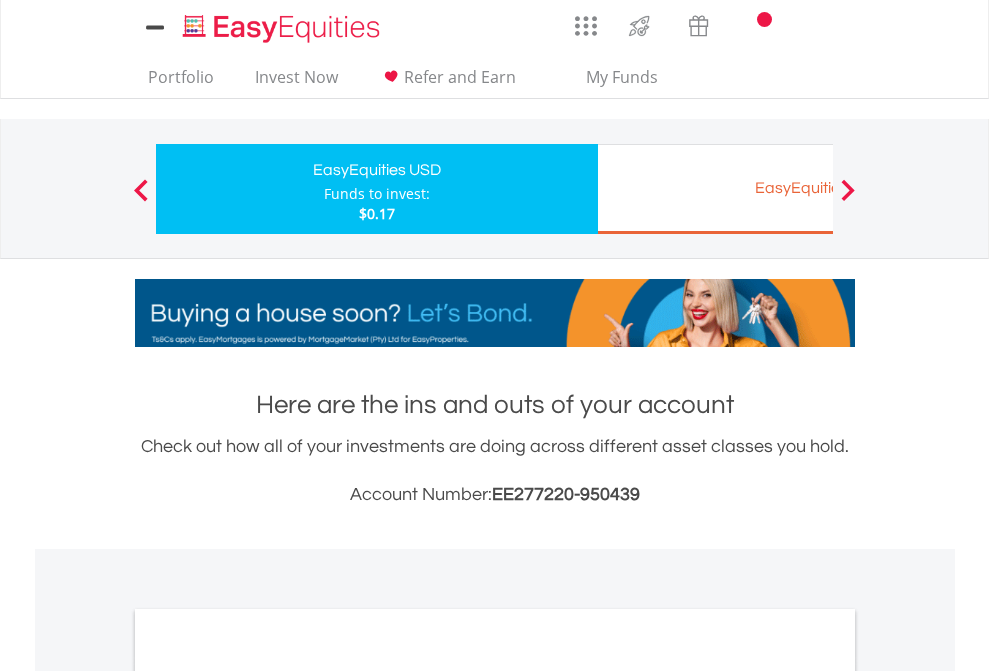 click on "All Holdings" at bounding box center (268, 1096) 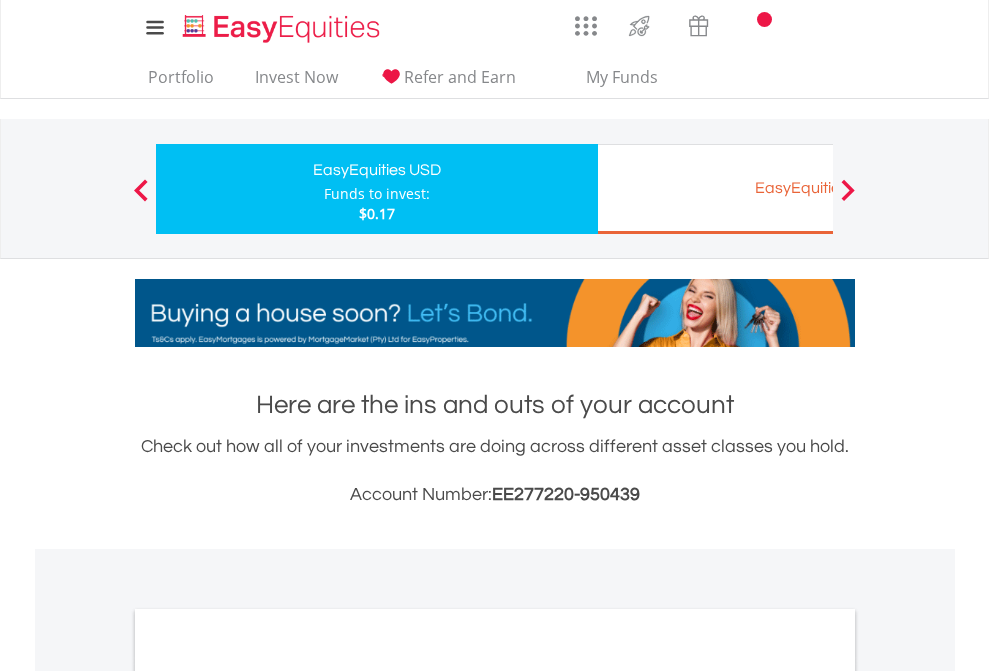 scroll, scrollTop: 1202, scrollLeft: 0, axis: vertical 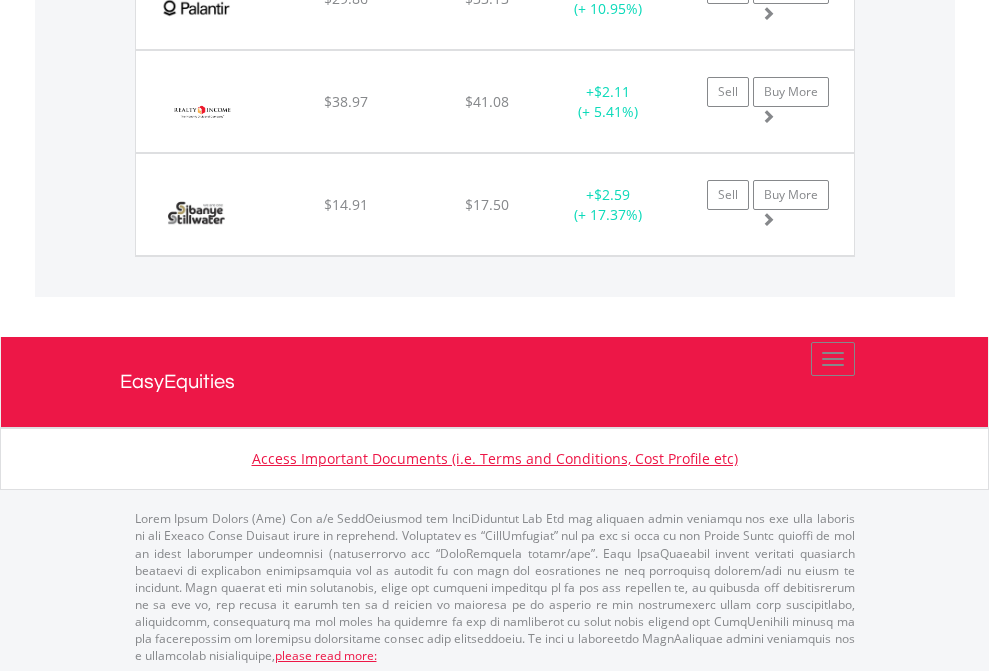click on "EasyEquities EUR" at bounding box center (818, -2076) 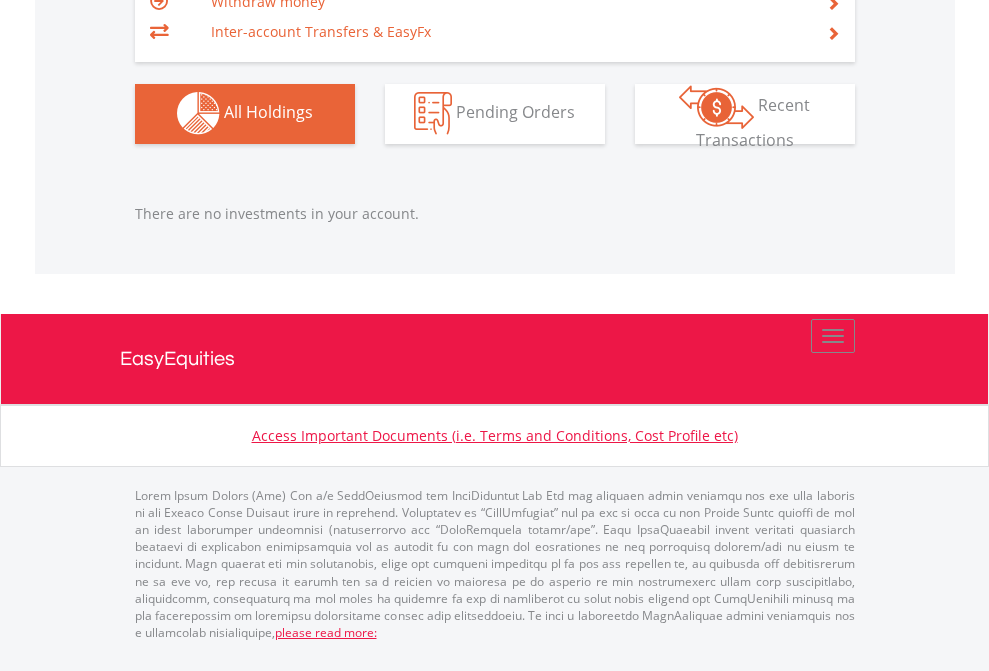 scroll, scrollTop: 1980, scrollLeft: 0, axis: vertical 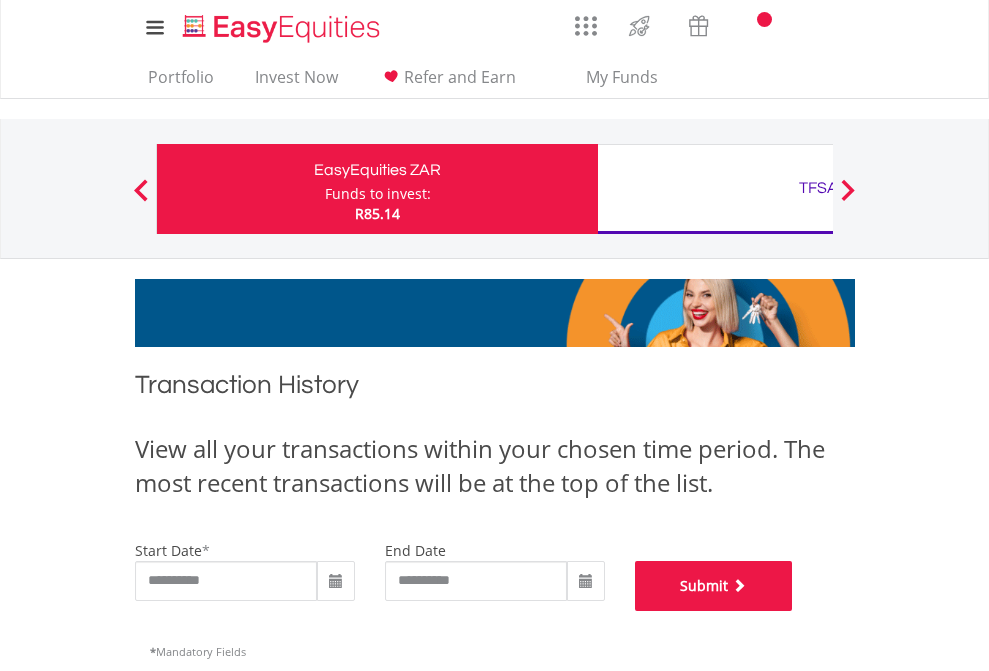 click on "Submit" at bounding box center (714, 586) 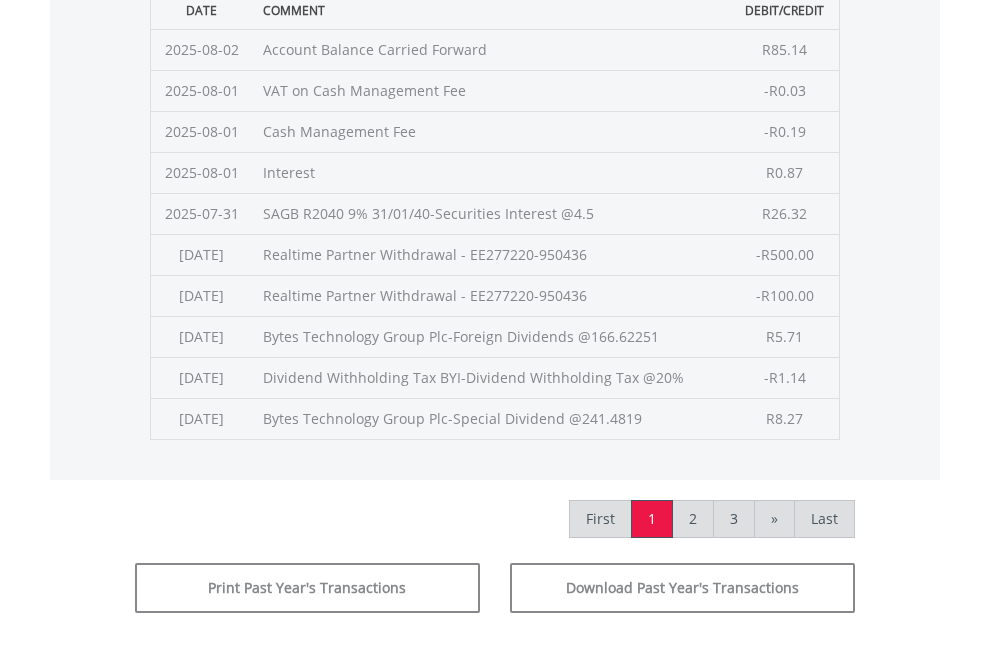 scroll, scrollTop: 811, scrollLeft: 0, axis: vertical 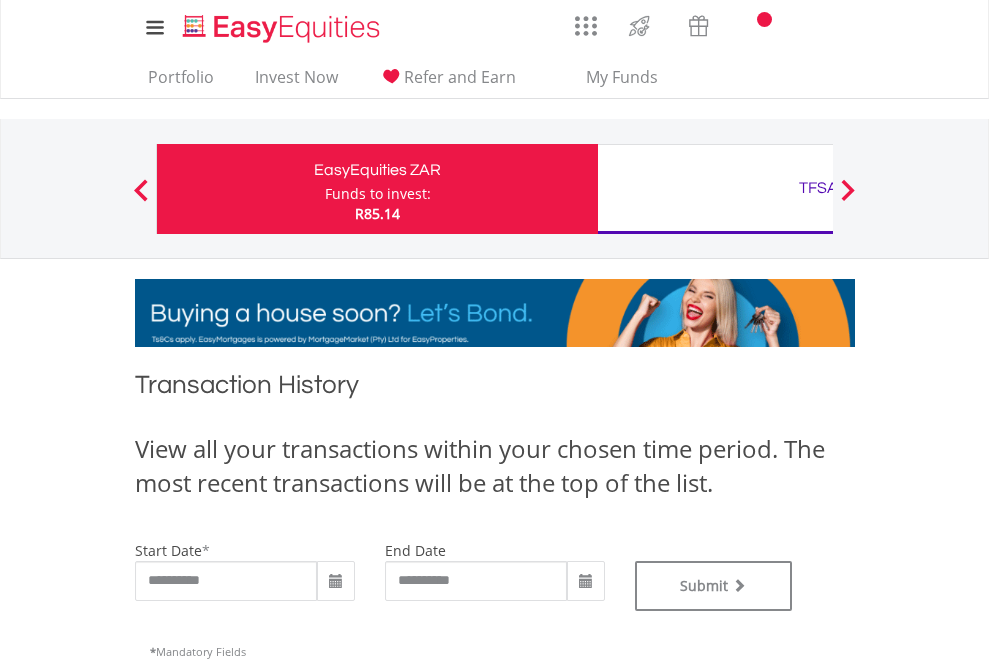click on "TFSA" at bounding box center [818, 188] 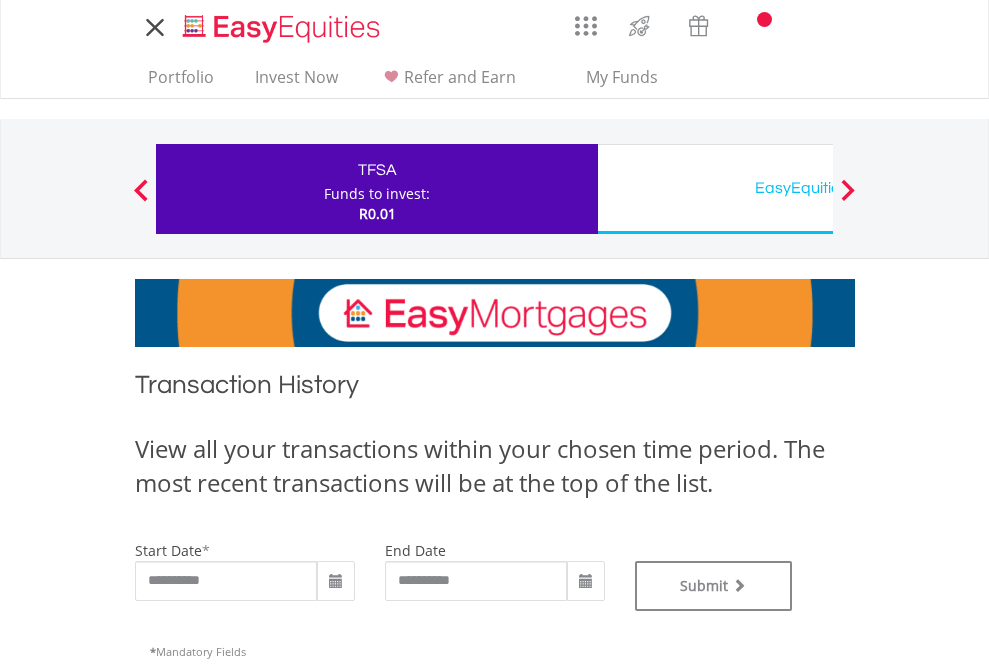 scroll, scrollTop: 0, scrollLeft: 0, axis: both 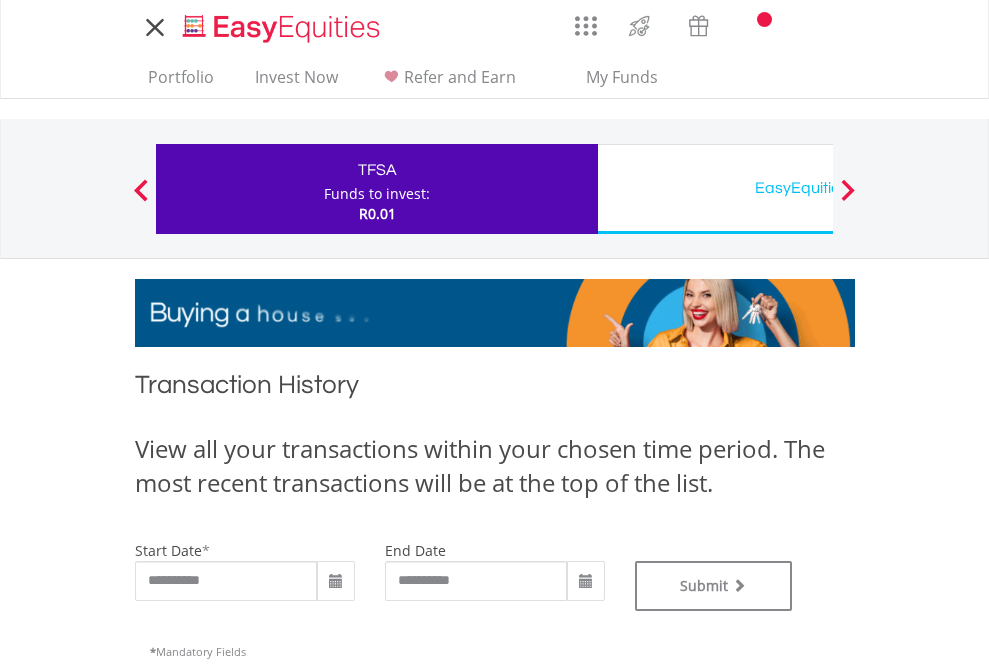 type on "**********" 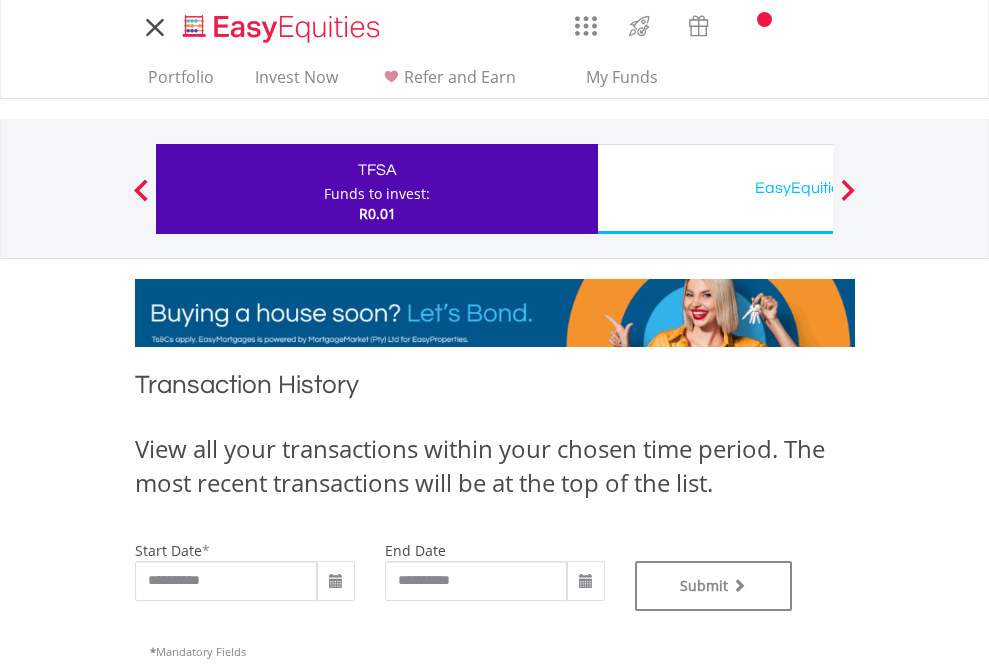 type on "**********" 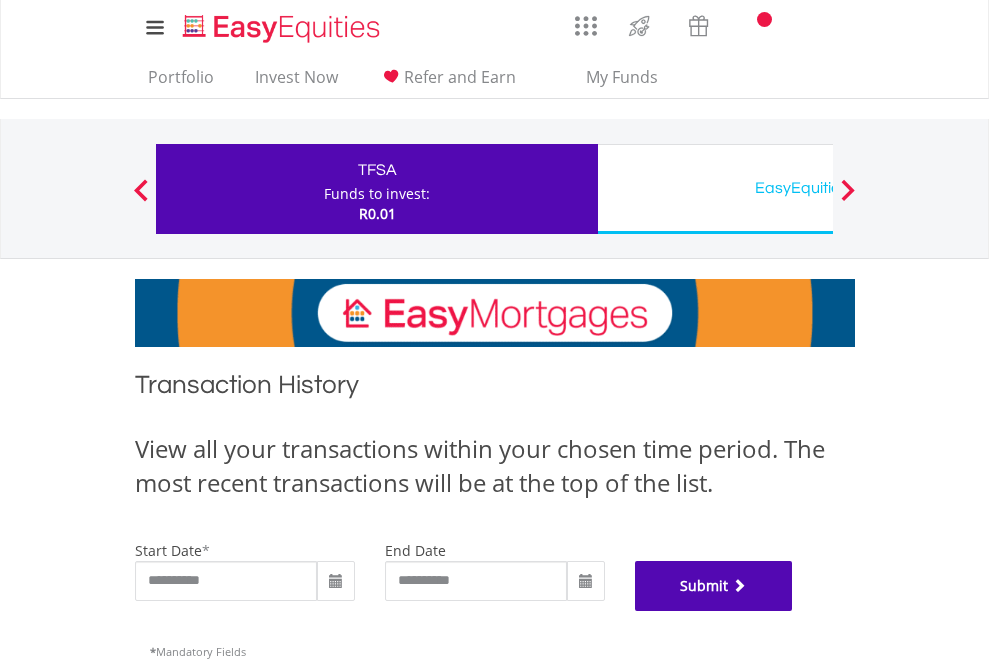 click on "Submit" at bounding box center [714, 586] 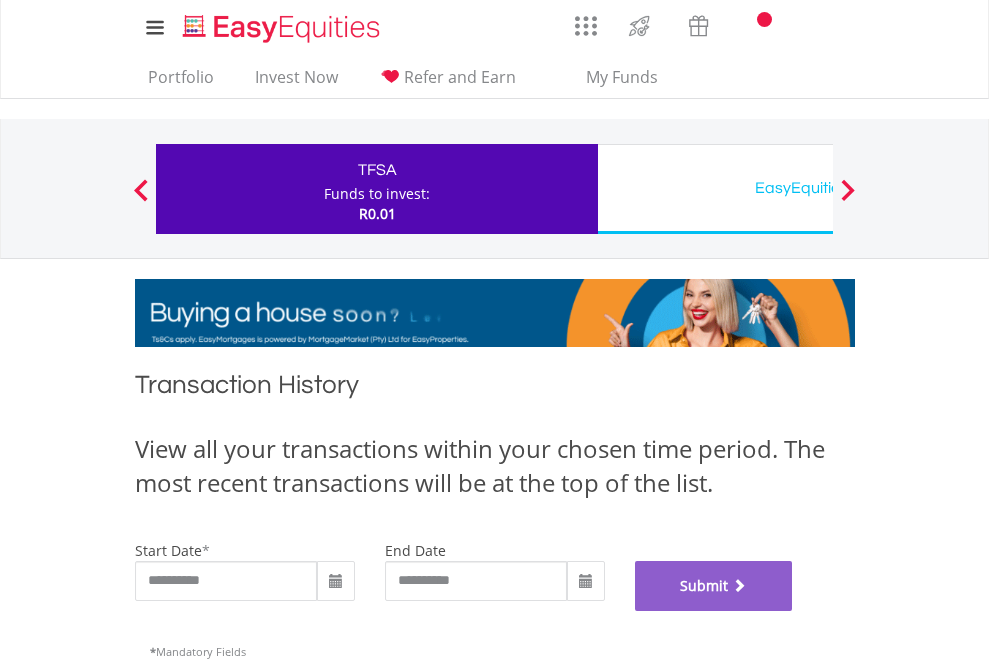 scroll, scrollTop: 811, scrollLeft: 0, axis: vertical 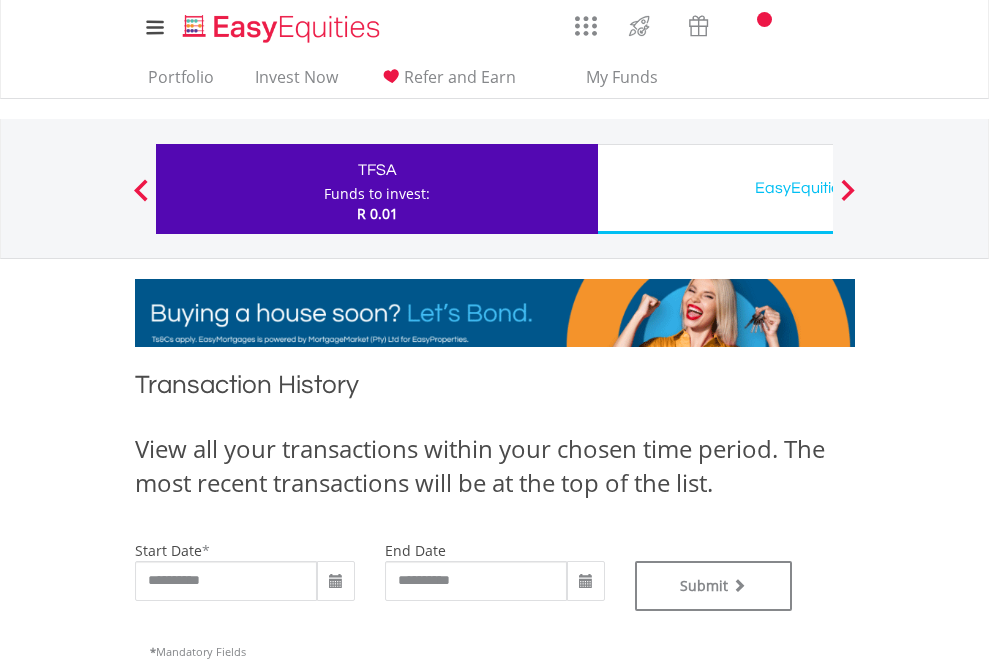 click on "EasyEquities USD" at bounding box center [818, 188] 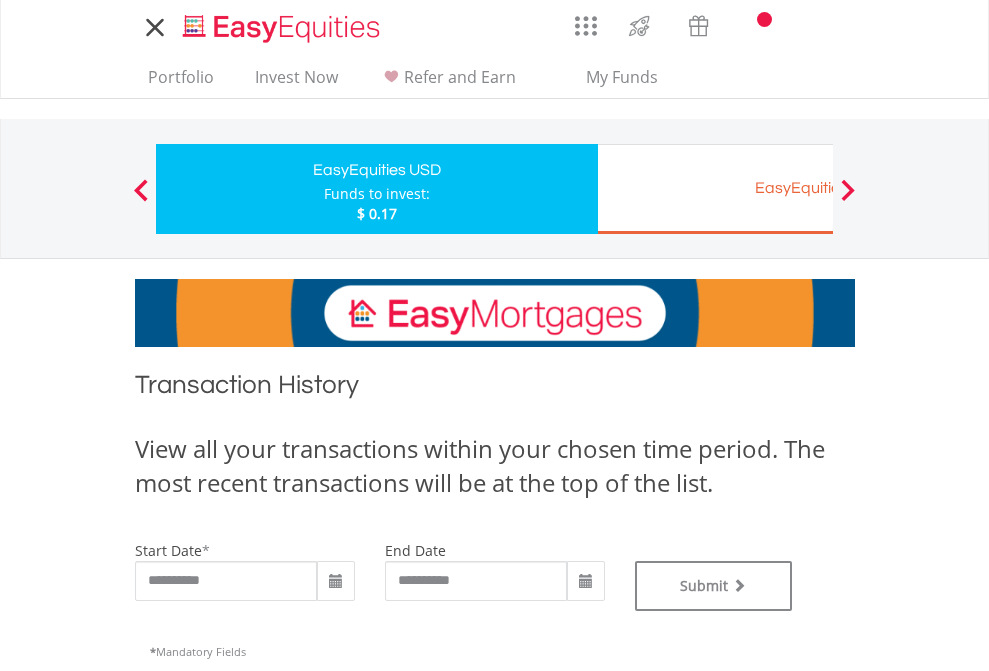 scroll, scrollTop: 0, scrollLeft: 0, axis: both 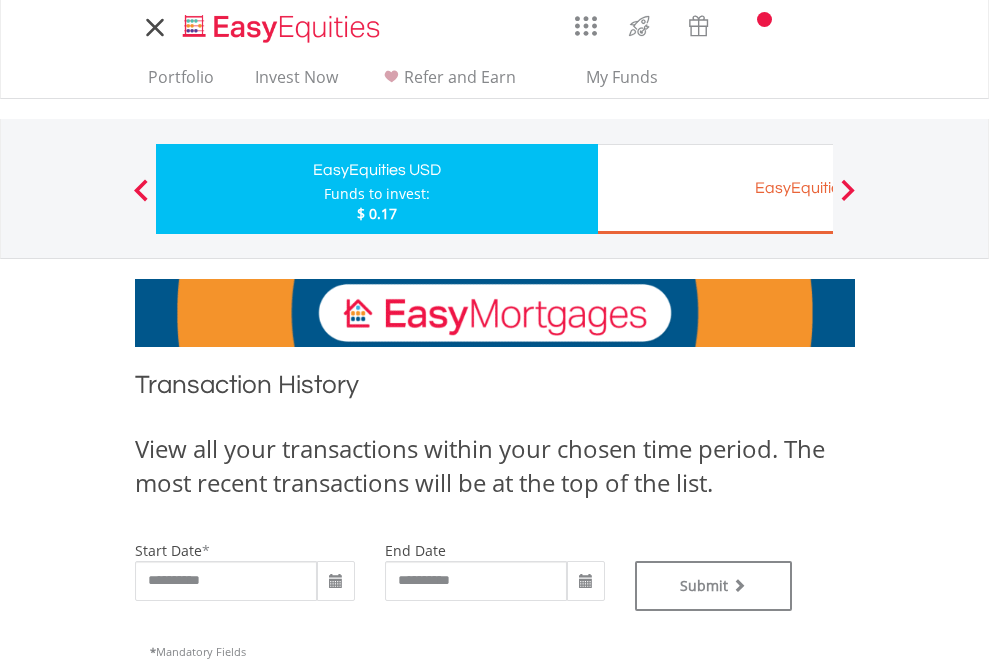 type on "**********" 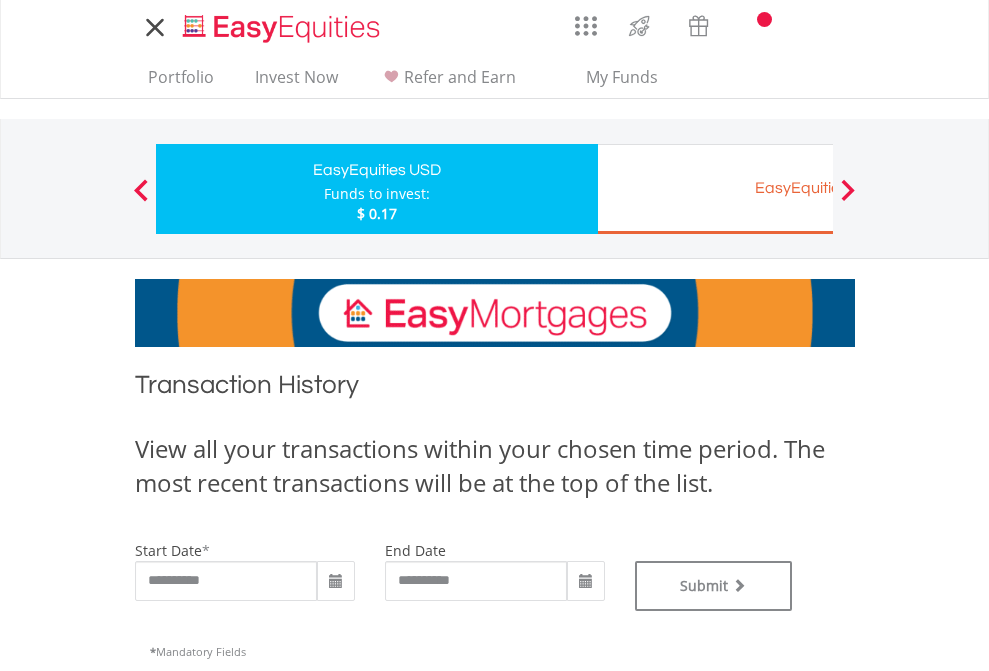 type on "**********" 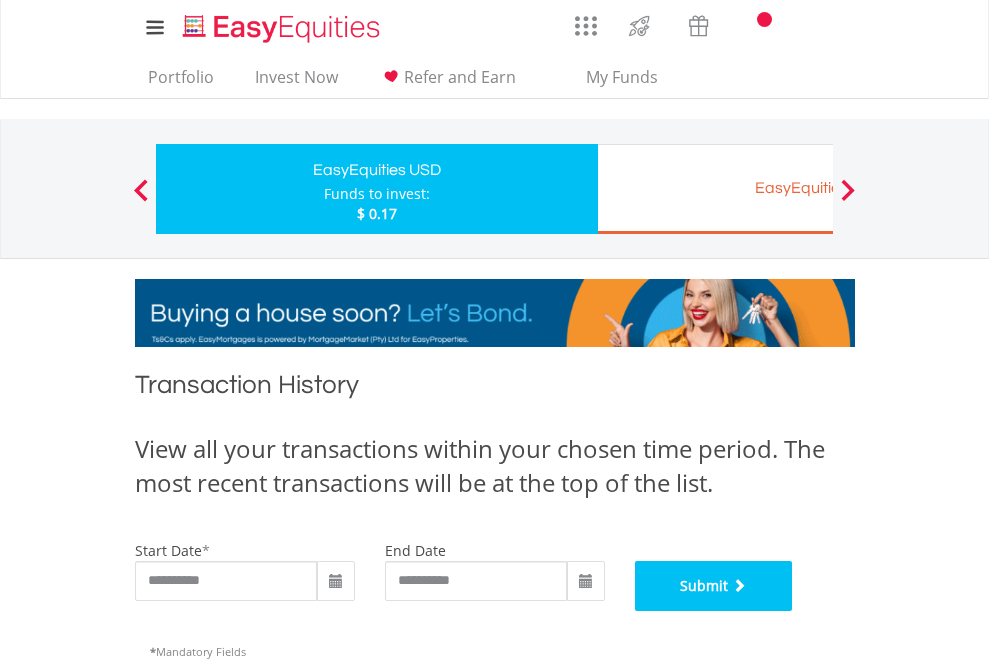 click on "Submit" at bounding box center [714, 586] 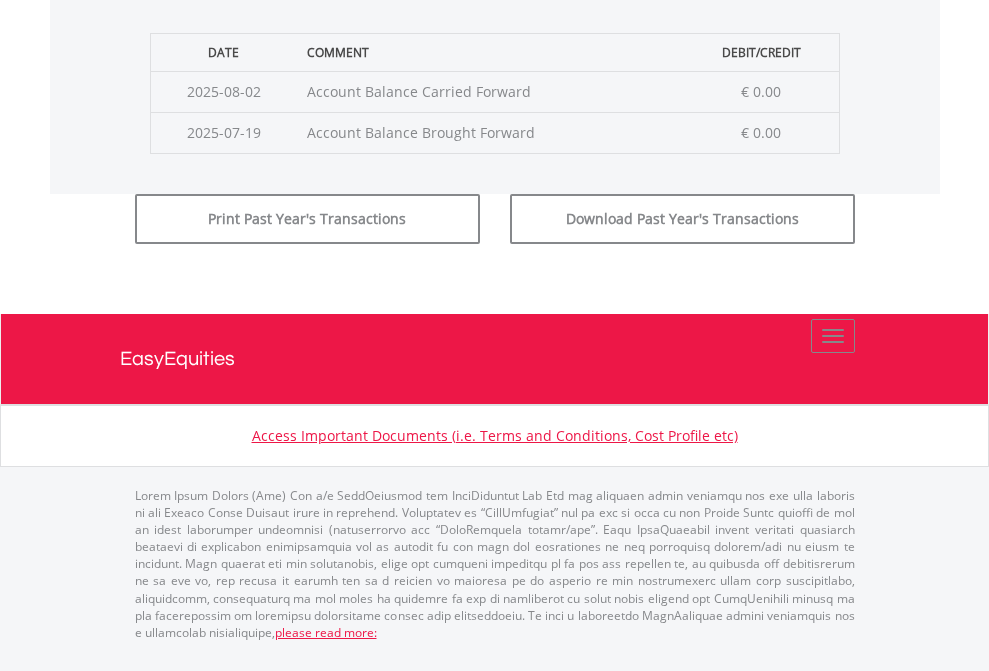click on "Submit" at bounding box center [714, -183] 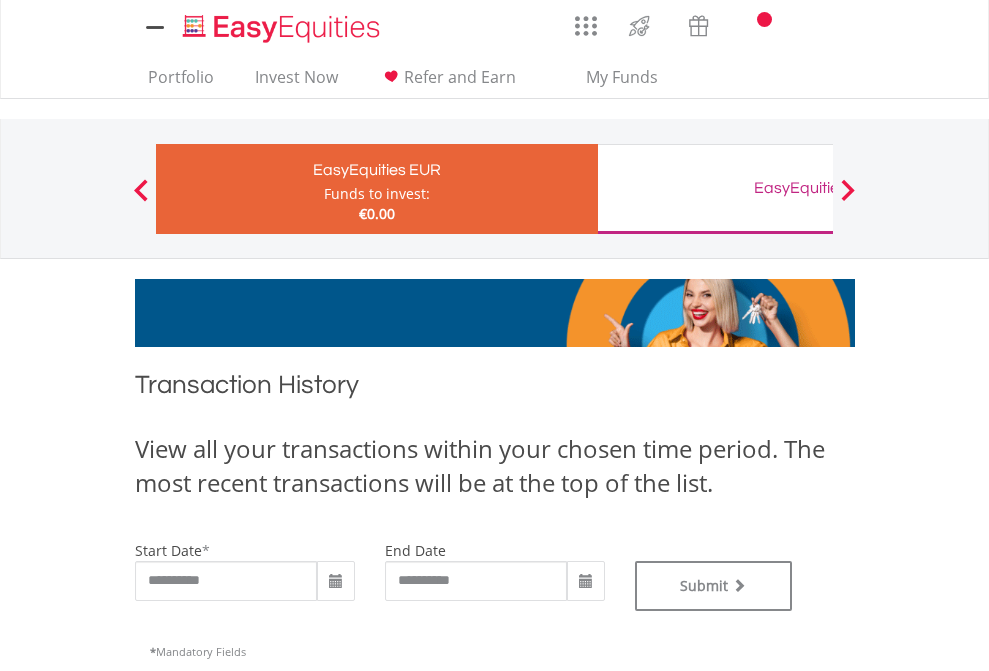 scroll, scrollTop: 0, scrollLeft: 0, axis: both 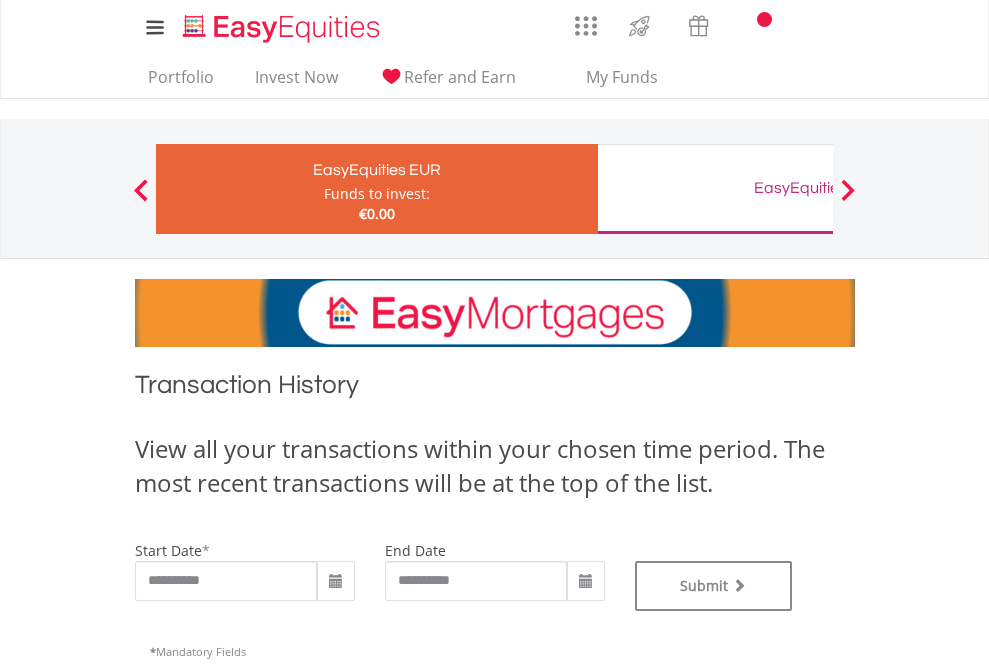 click on "EasyEquities GBP" at bounding box center (818, 188) 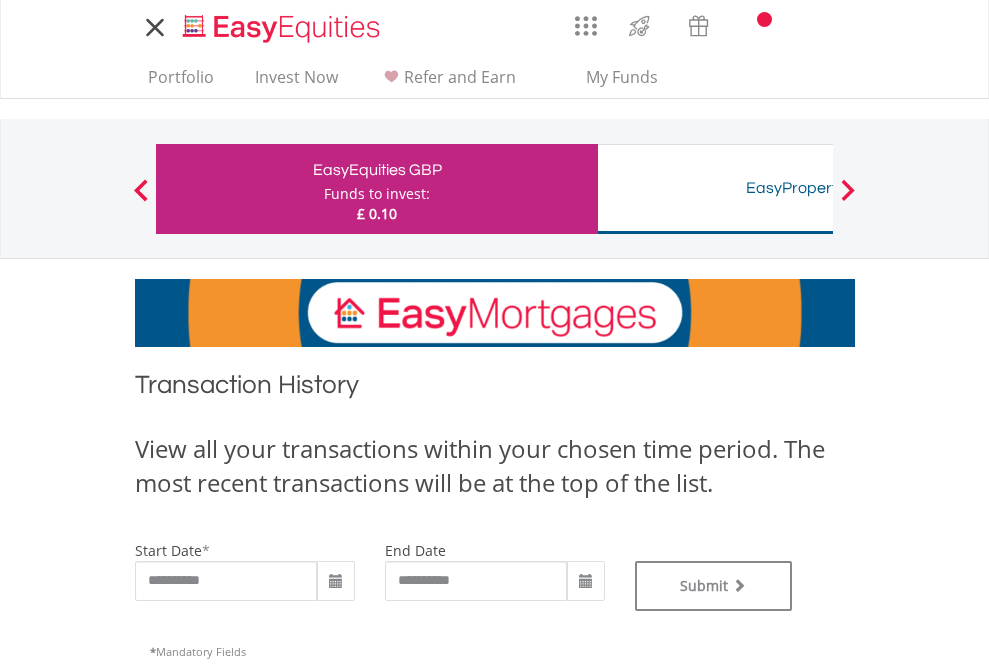 scroll, scrollTop: 0, scrollLeft: 0, axis: both 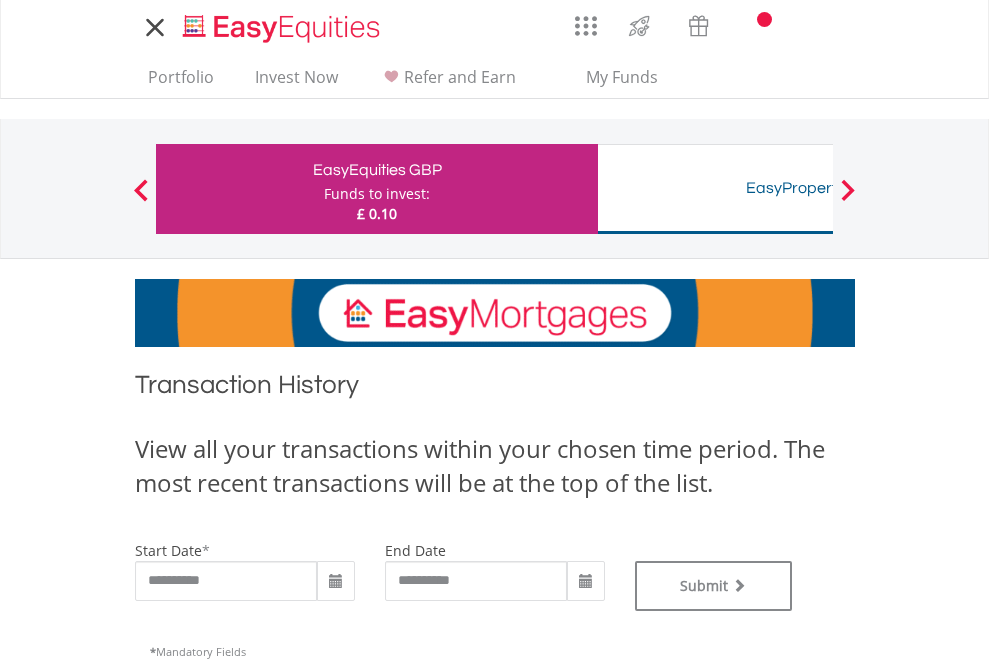 type on "**********" 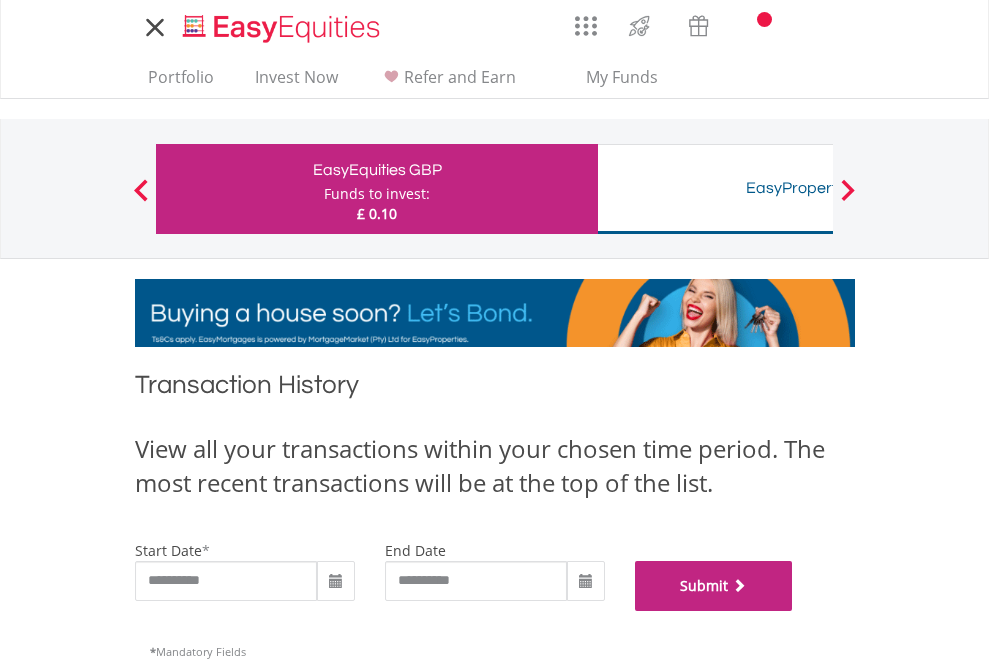 click on "Submit" at bounding box center (714, 586) 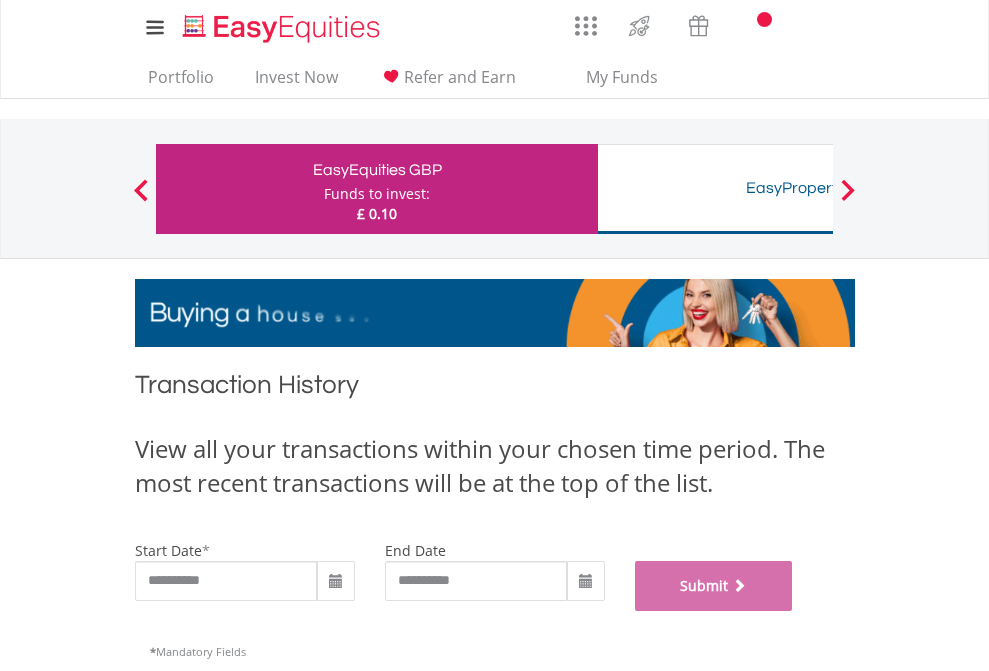 scroll, scrollTop: 811, scrollLeft: 0, axis: vertical 